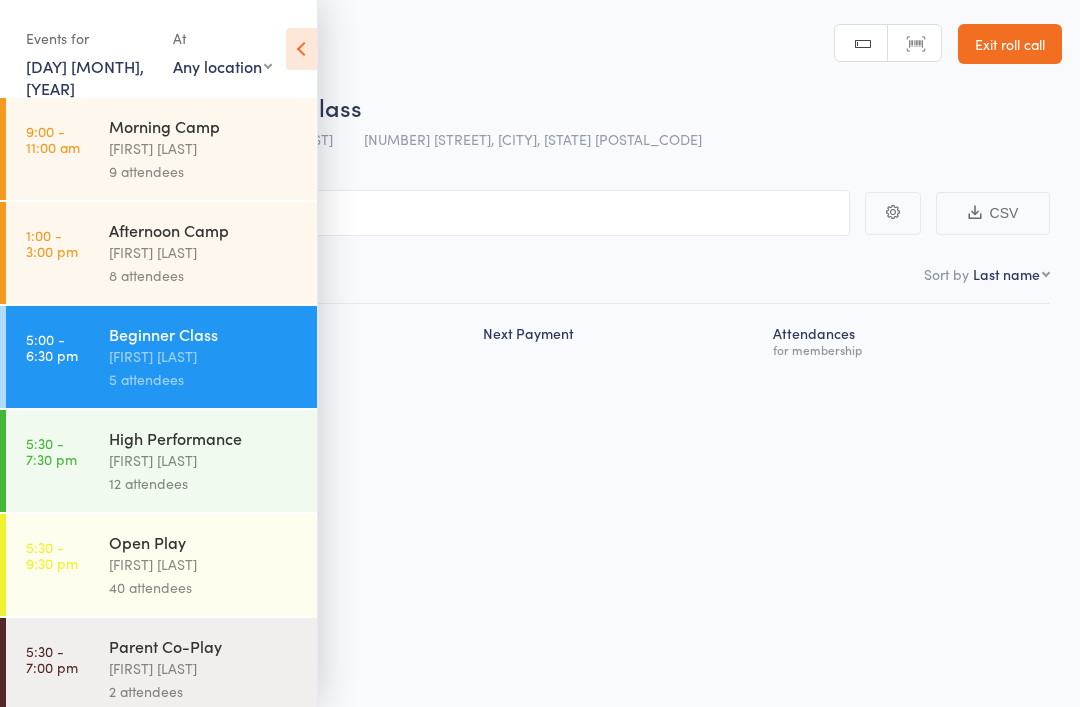 scroll, scrollTop: 0, scrollLeft: 0, axis: both 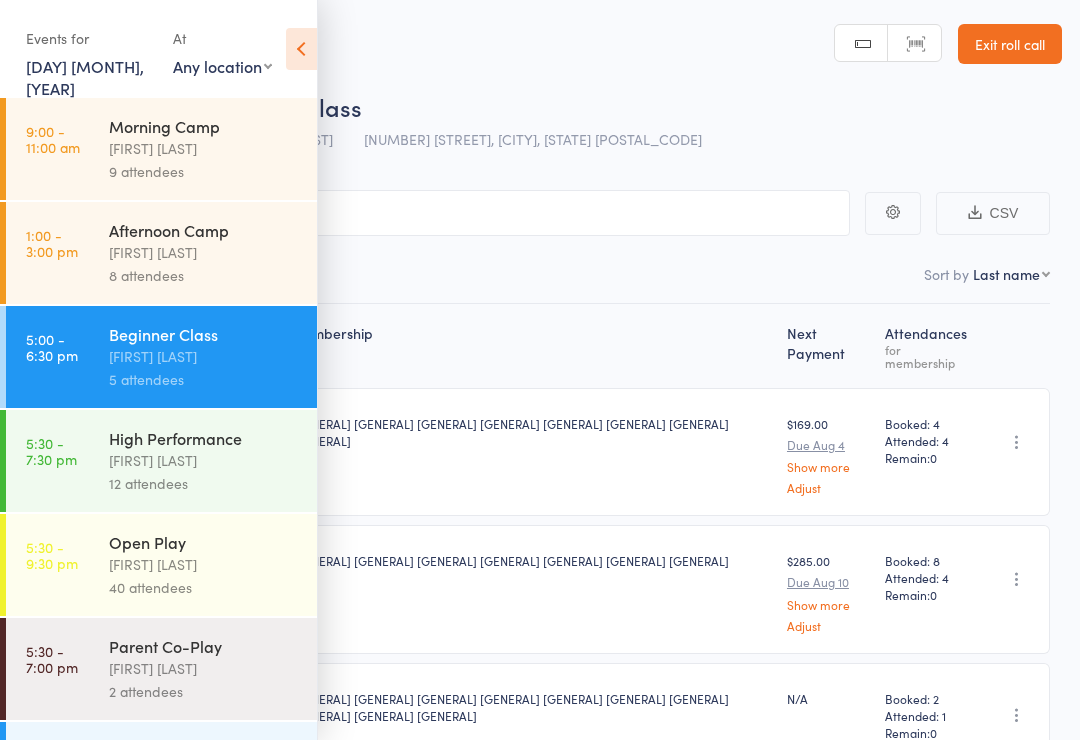 click on "[DAY] [MONTH], [YEAR]" at bounding box center [85, 77] 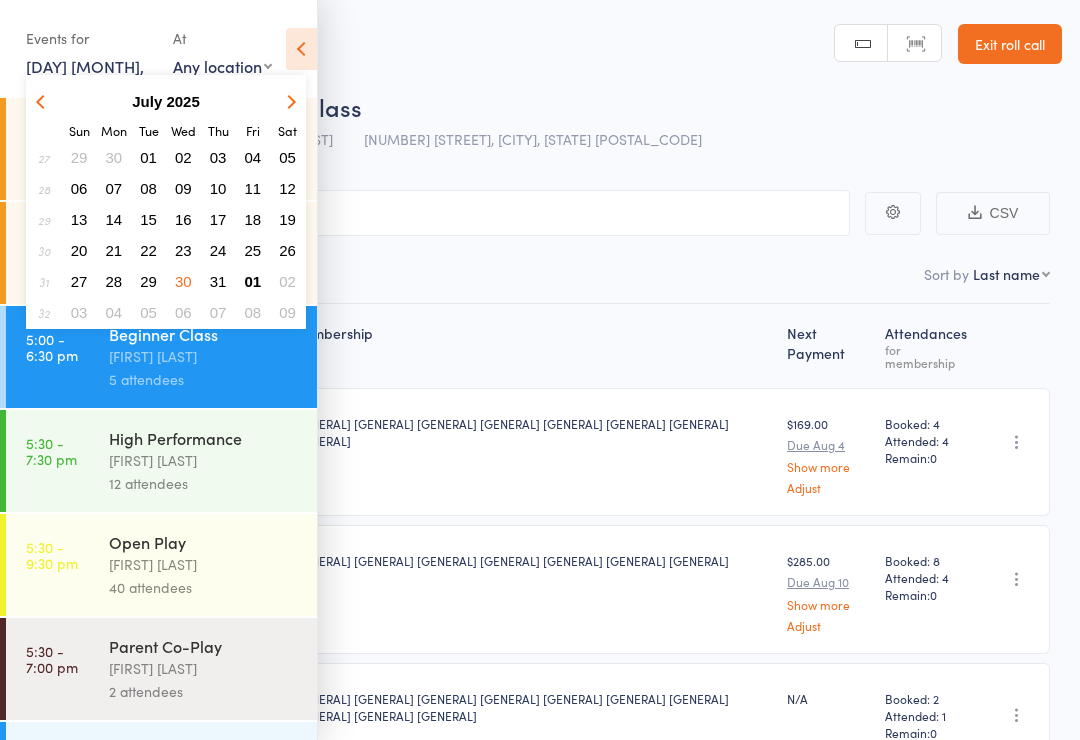 click on "01" at bounding box center (253, 281) 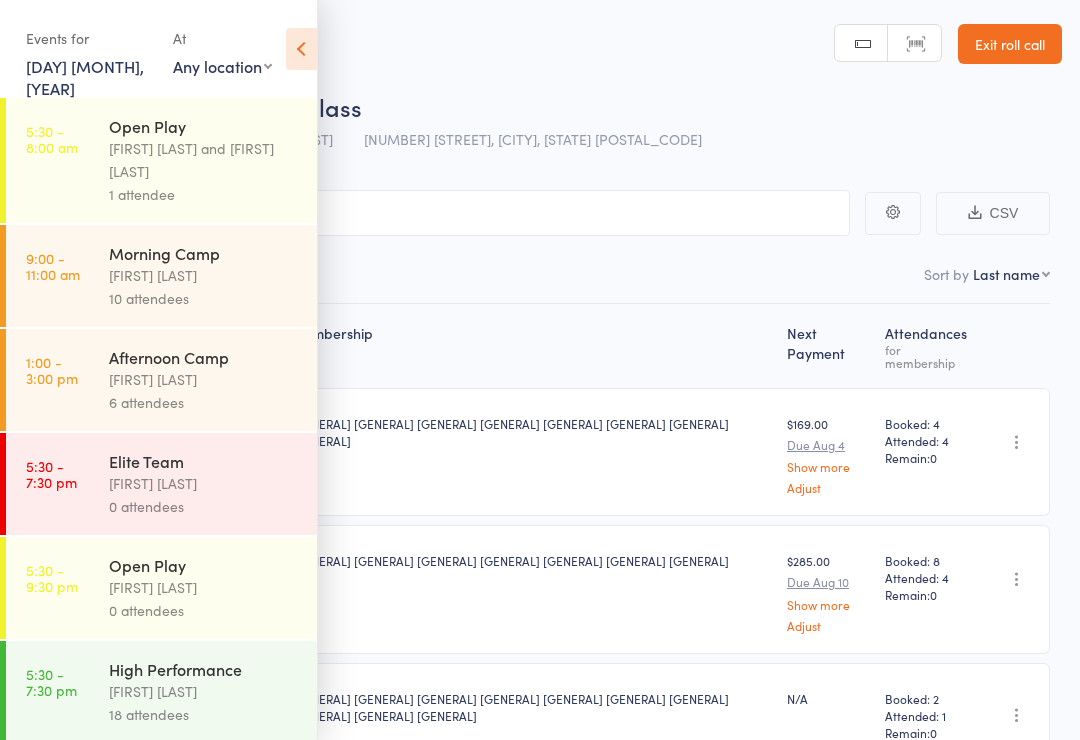 click on "6 attendees" at bounding box center (204, 402) 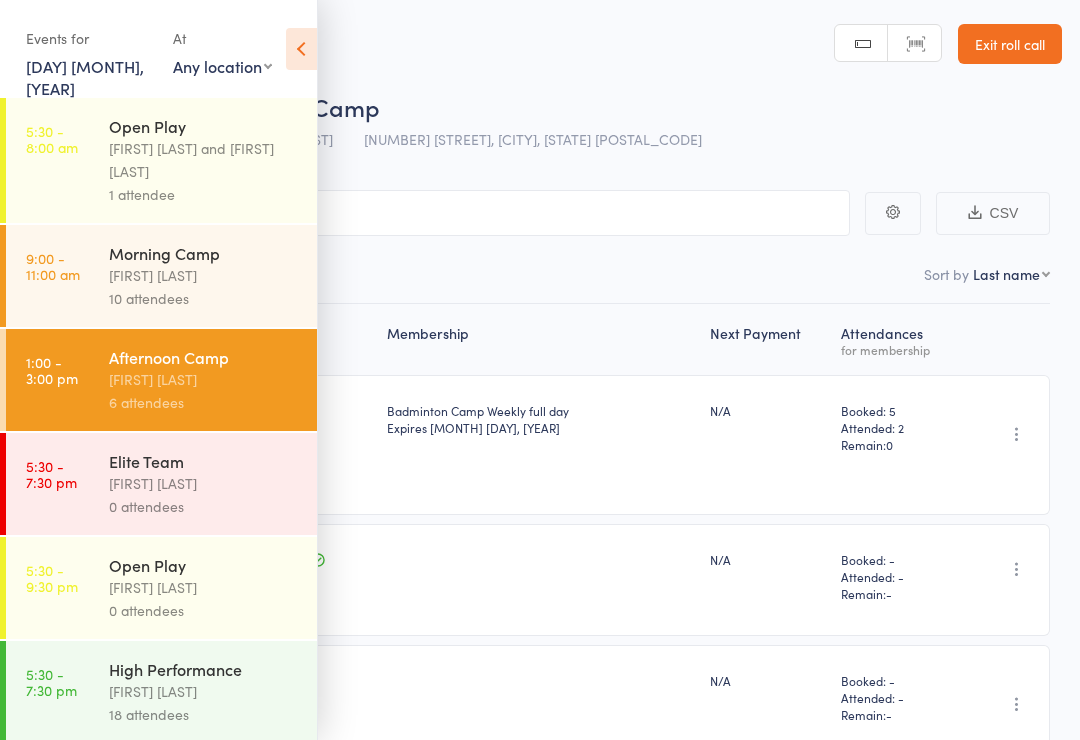 click on "[FIRST] [LAST]" at bounding box center [204, 483] 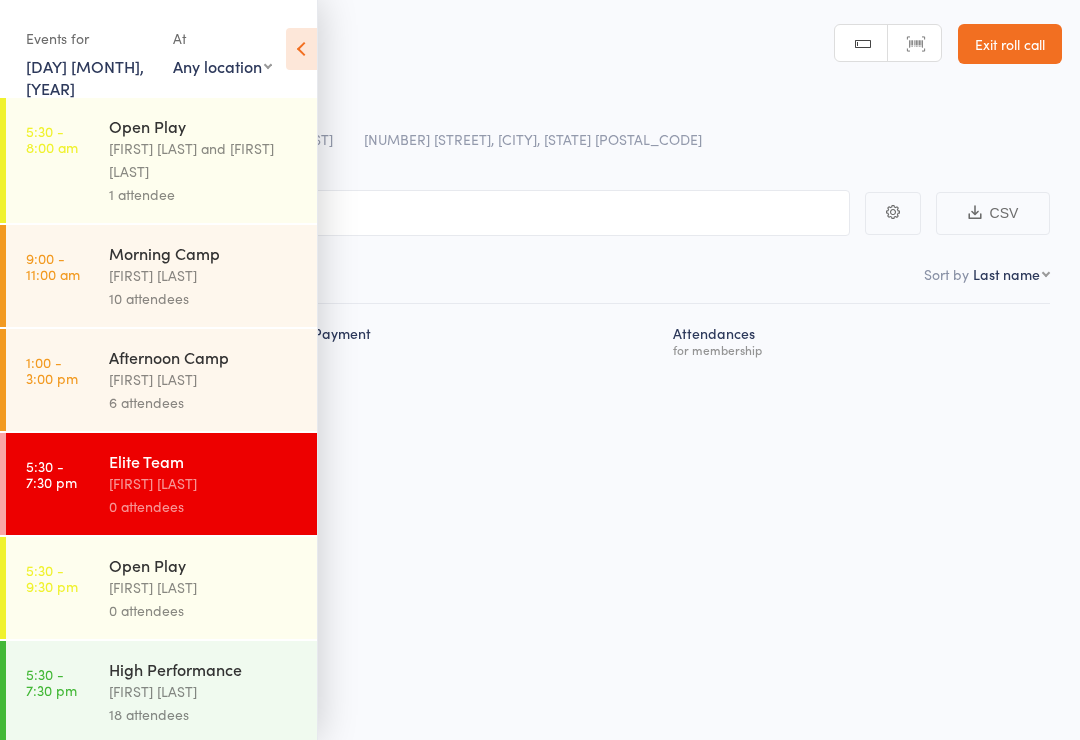 click on "[FIRST] [LAST]" at bounding box center (204, 275) 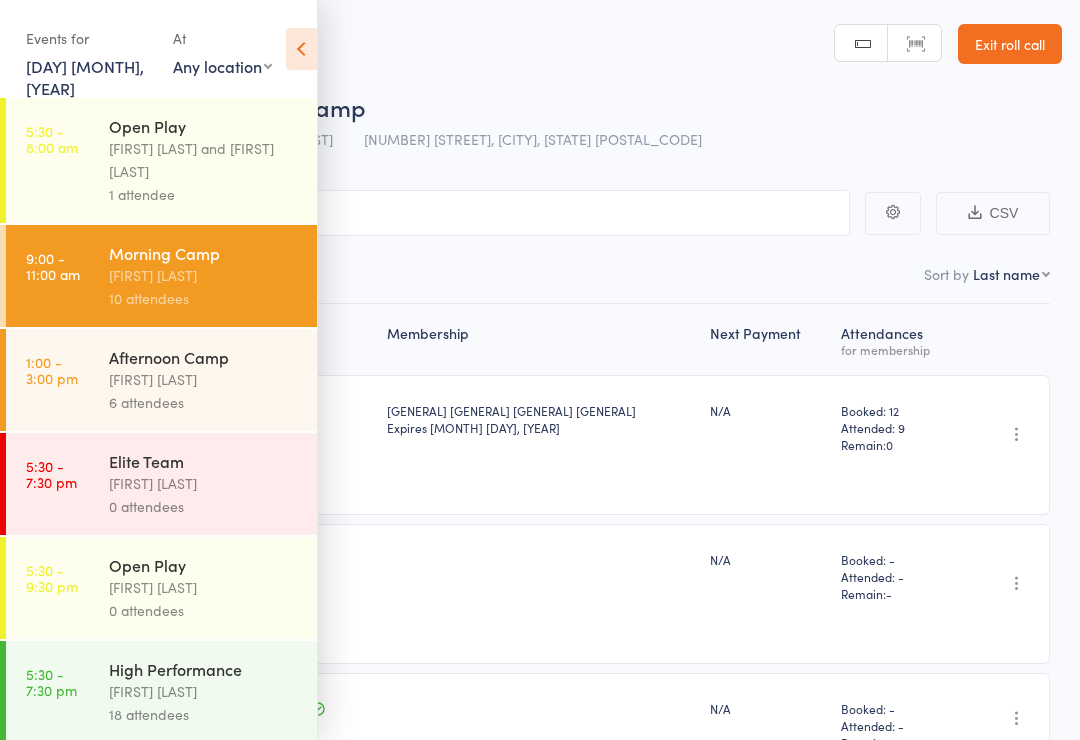 click at bounding box center [301, 49] 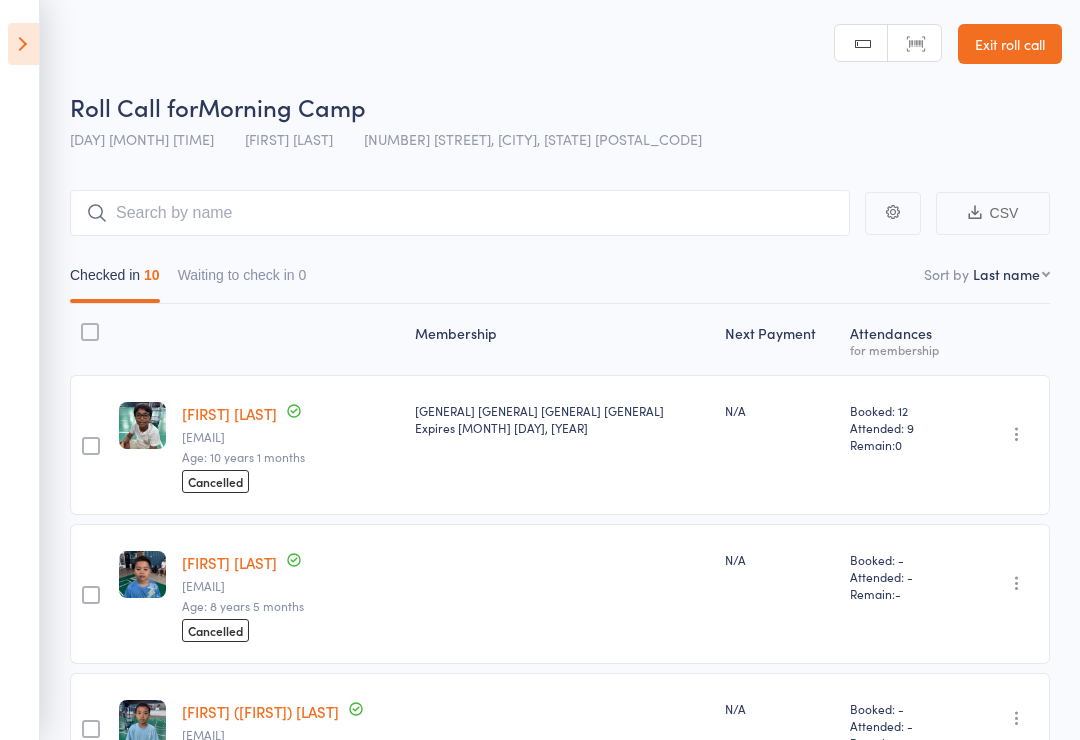 click at bounding box center (23, 44) 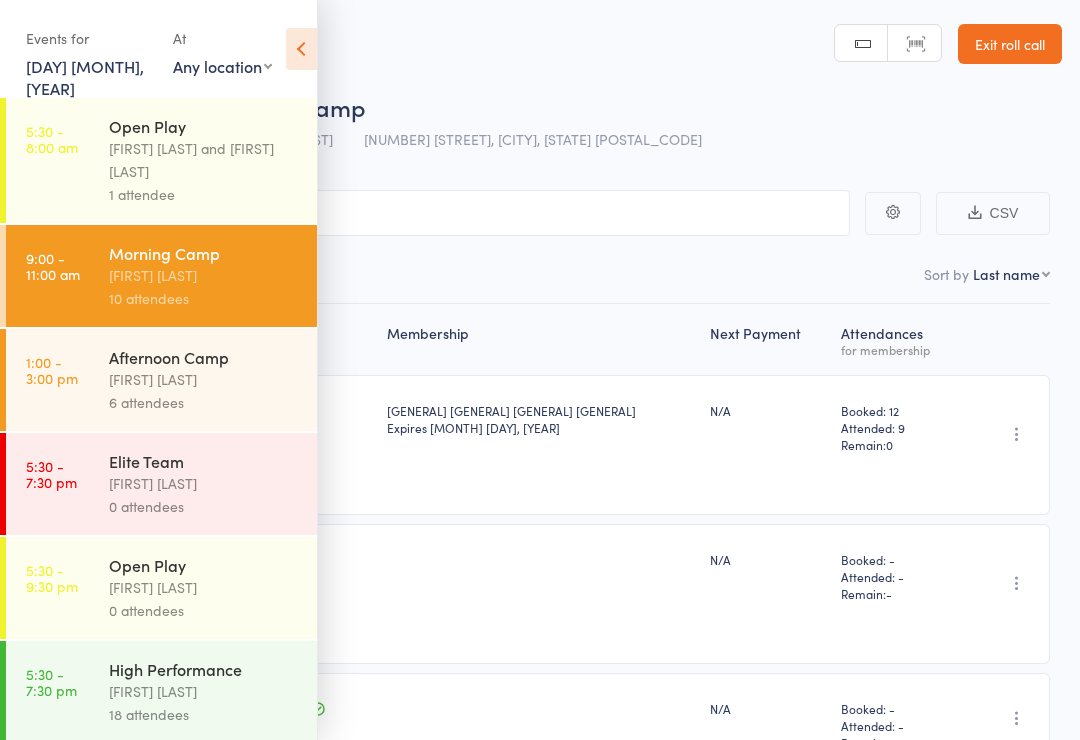 click on "[FIRST] [LAST]" at bounding box center (204, 379) 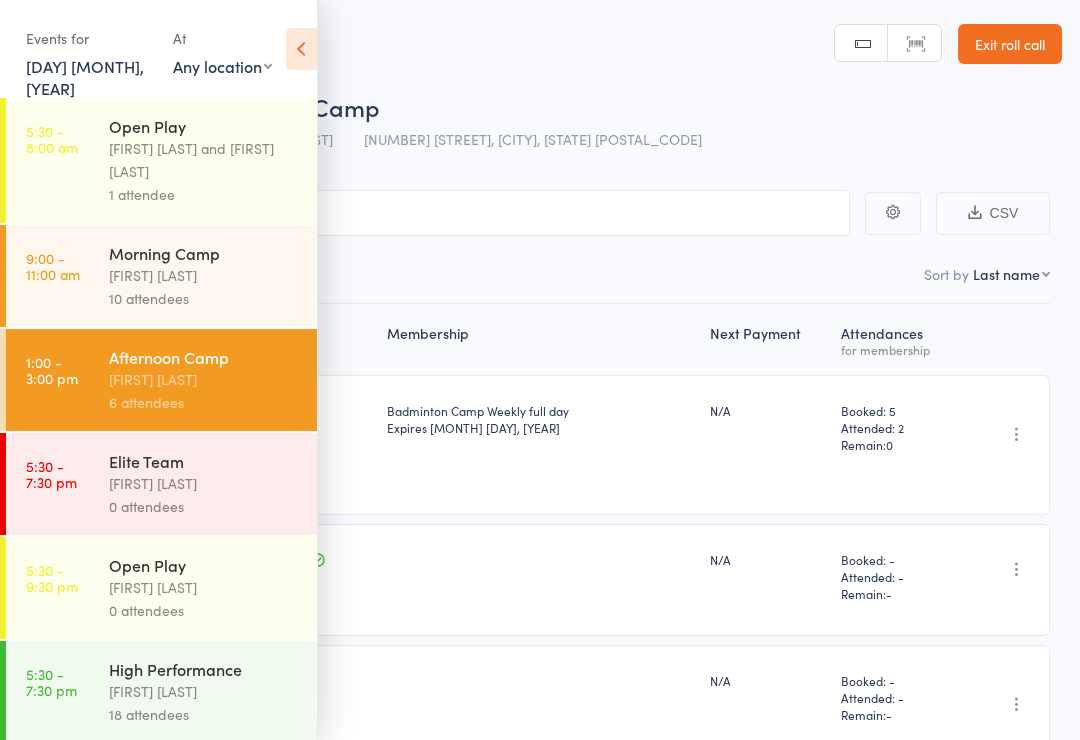 click on "[FIRST] [LAST]" at bounding box center (204, 483) 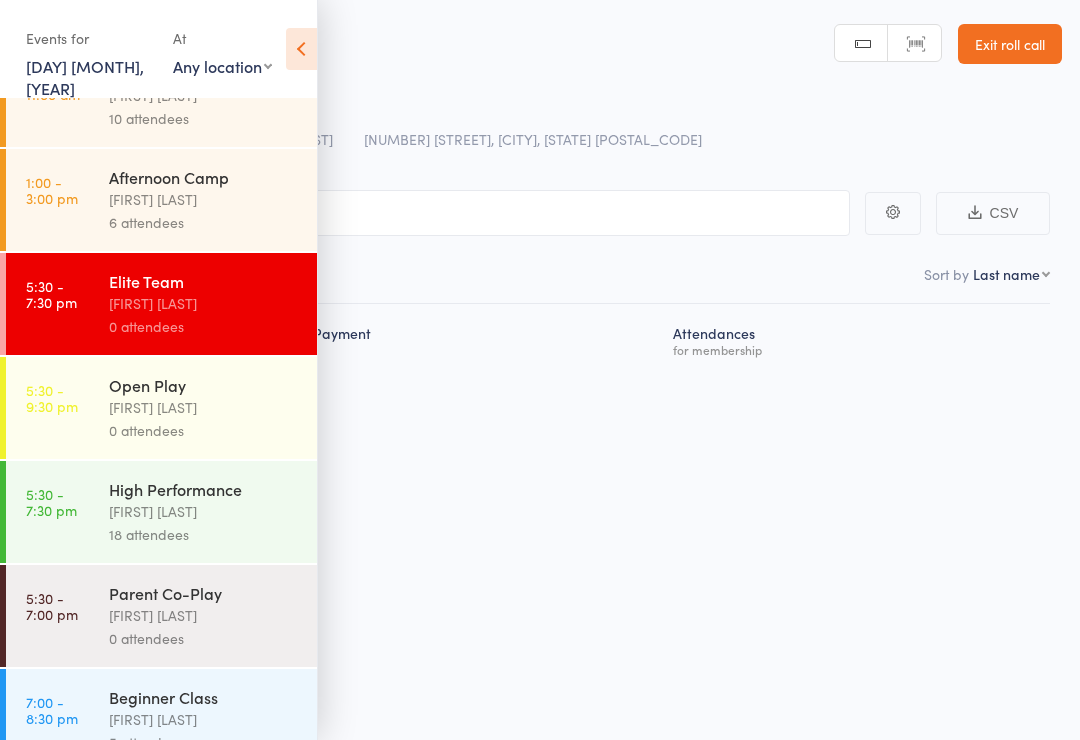 scroll, scrollTop: 181, scrollLeft: 0, axis: vertical 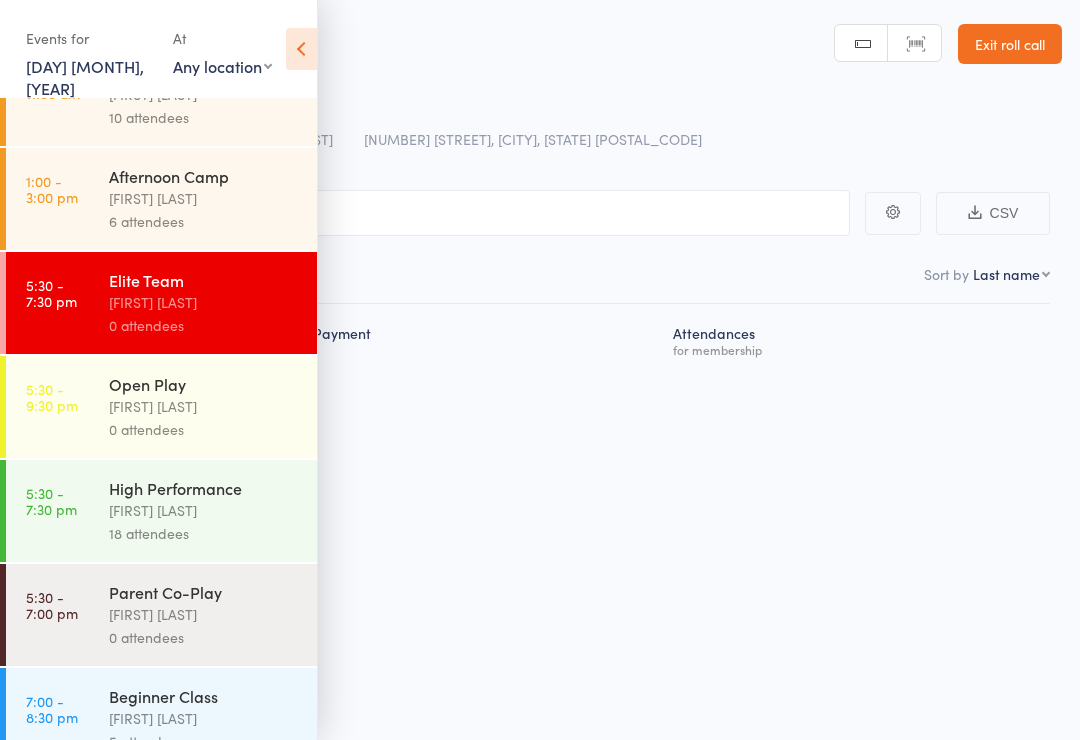 click on "[FIRST] [LAST]" at bounding box center [204, 510] 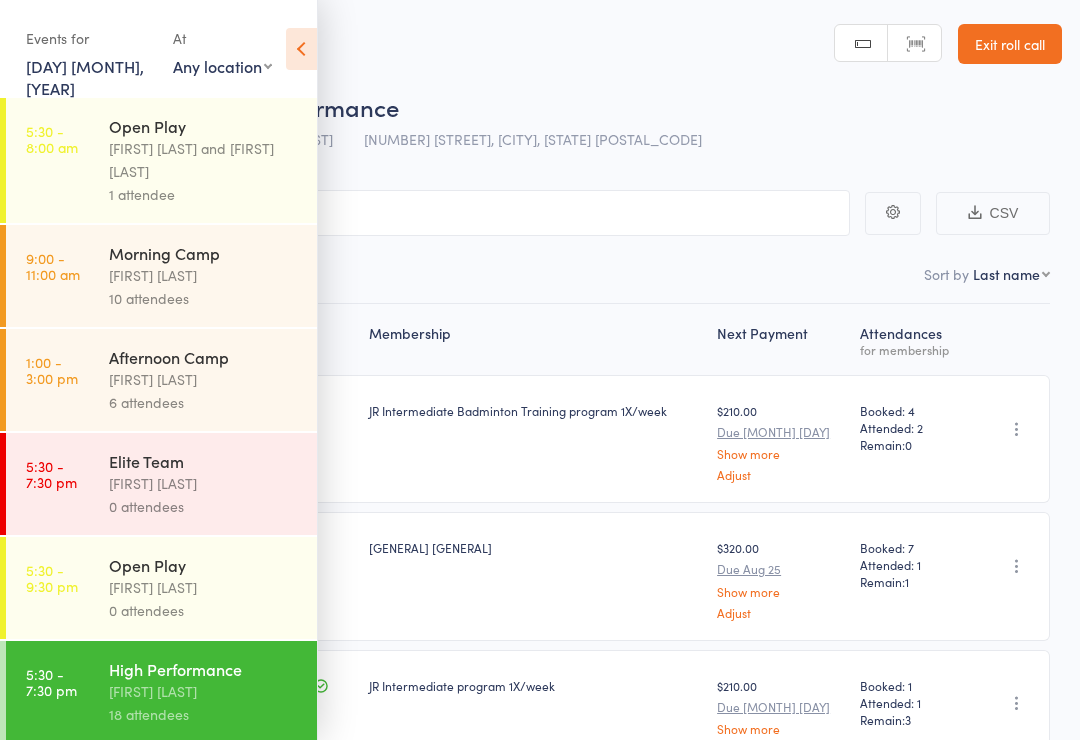 click at bounding box center (301, 49) 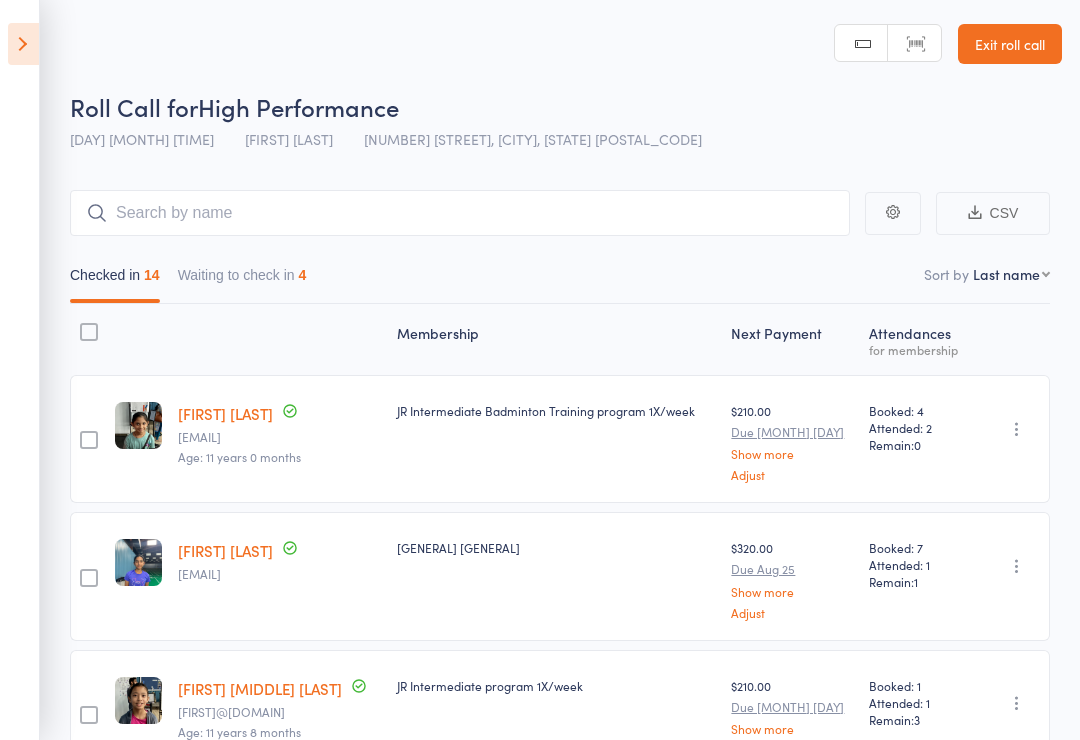 click at bounding box center [23, 44] 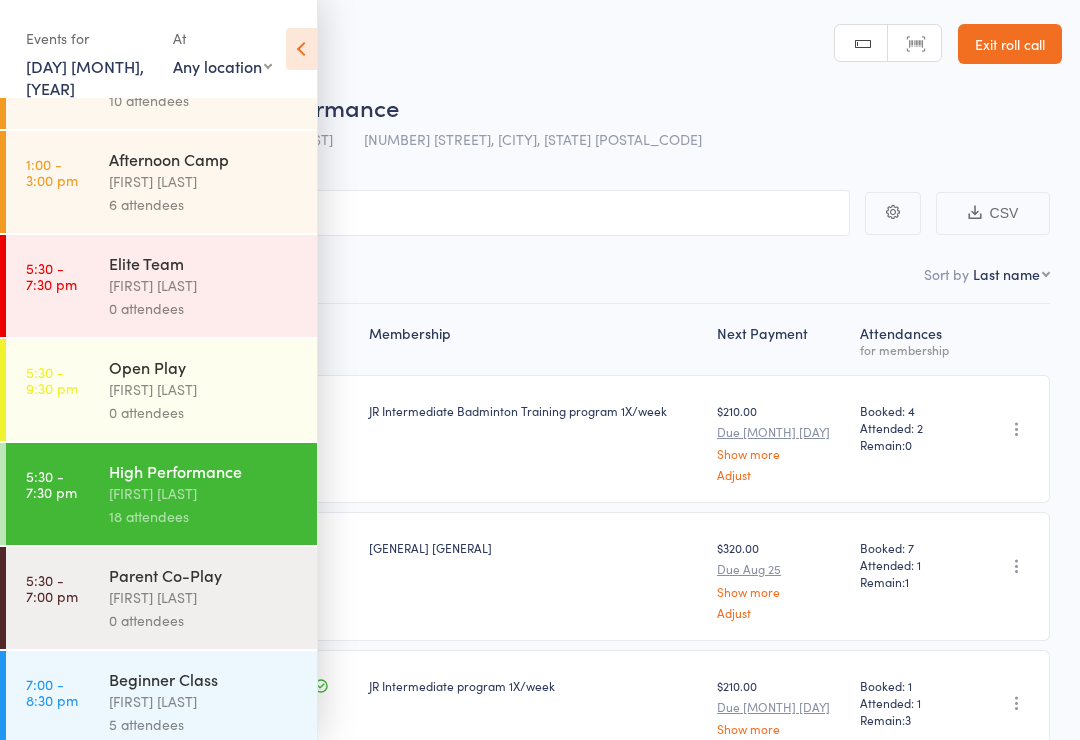 scroll, scrollTop: 200, scrollLeft: 0, axis: vertical 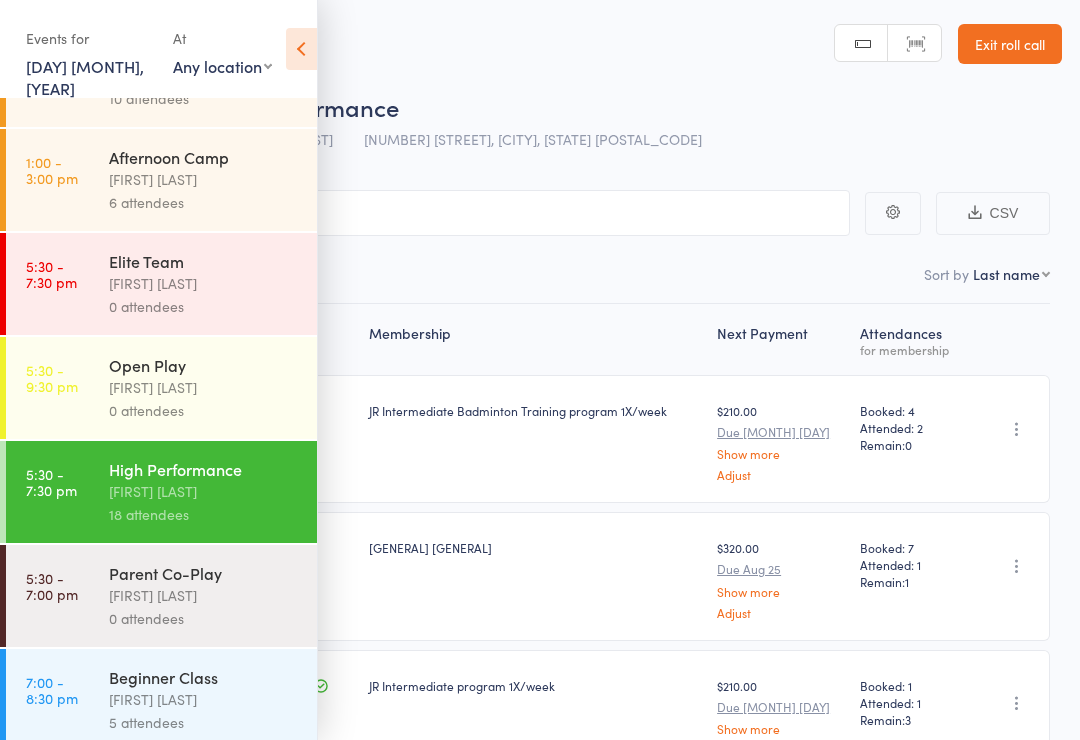 click on "[FIRST] [LAST]" at bounding box center [204, 595] 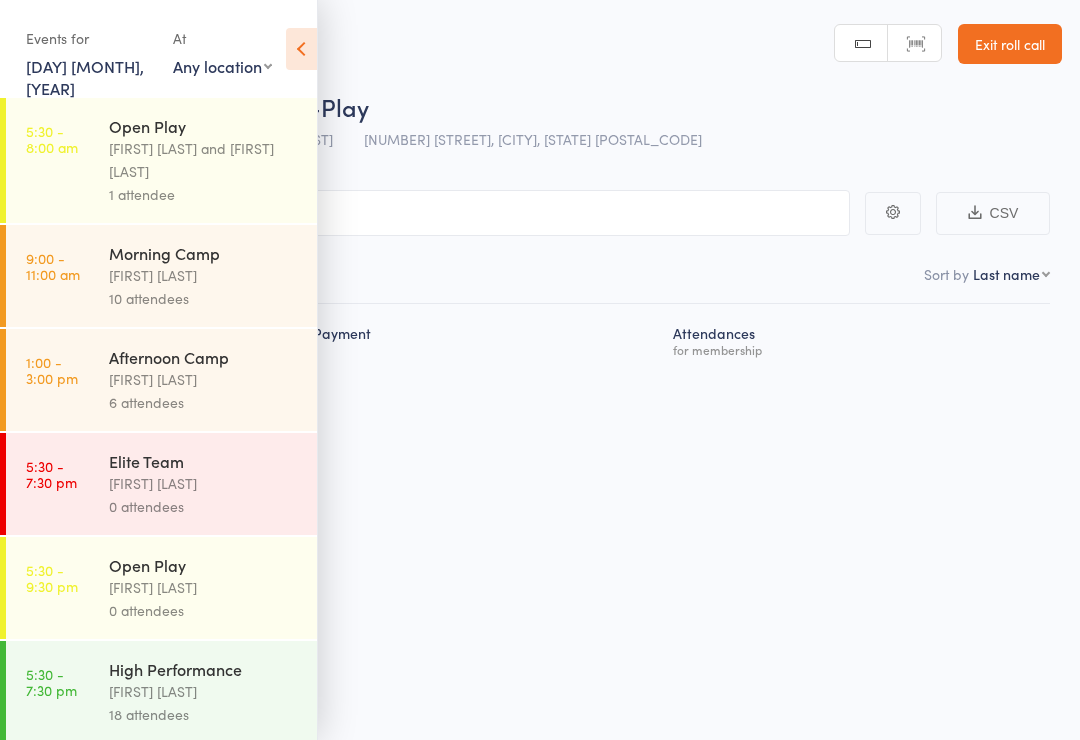 click at bounding box center [301, 49] 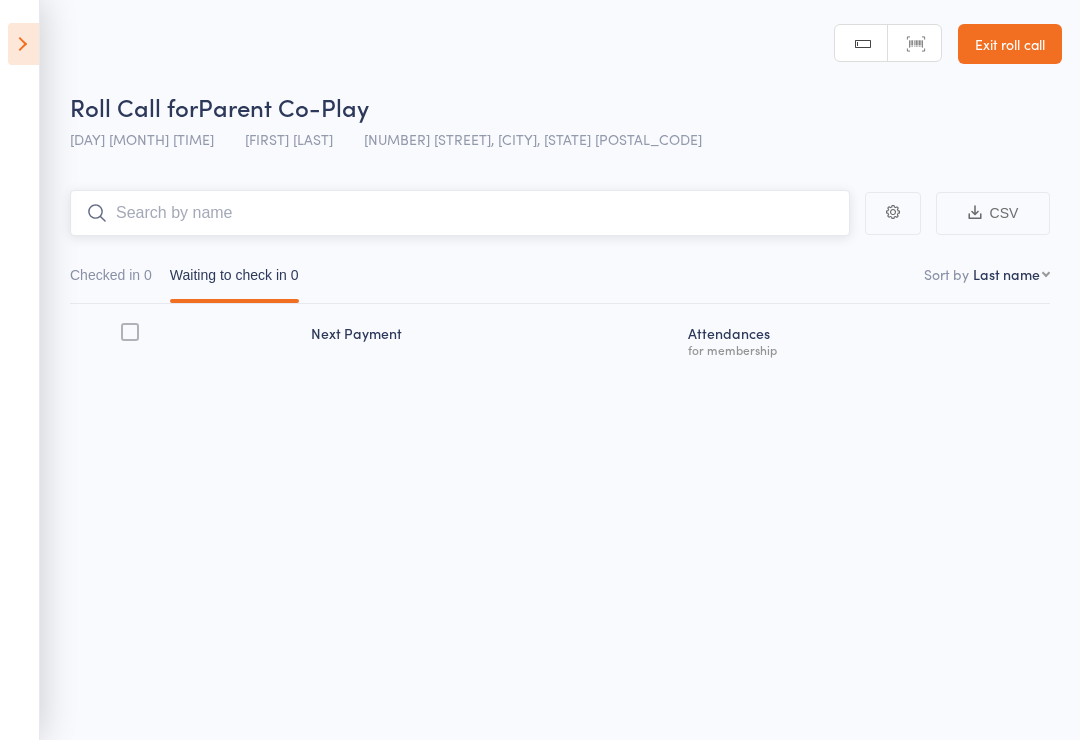 click at bounding box center [460, 213] 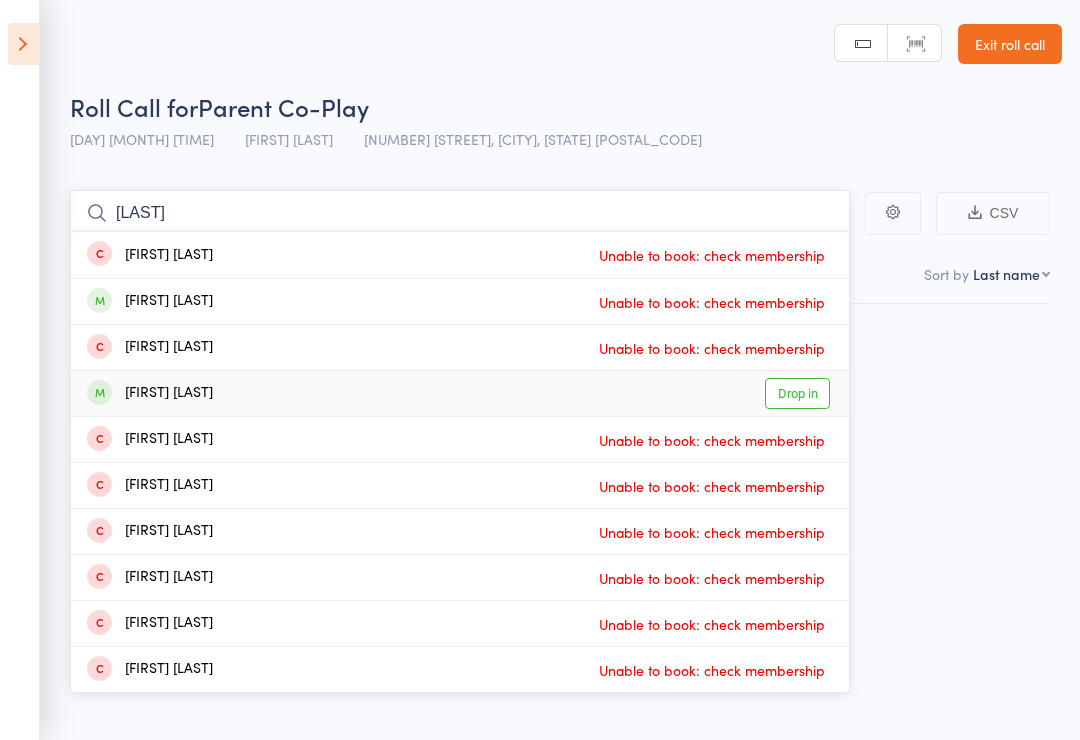 type on "[LAST]" 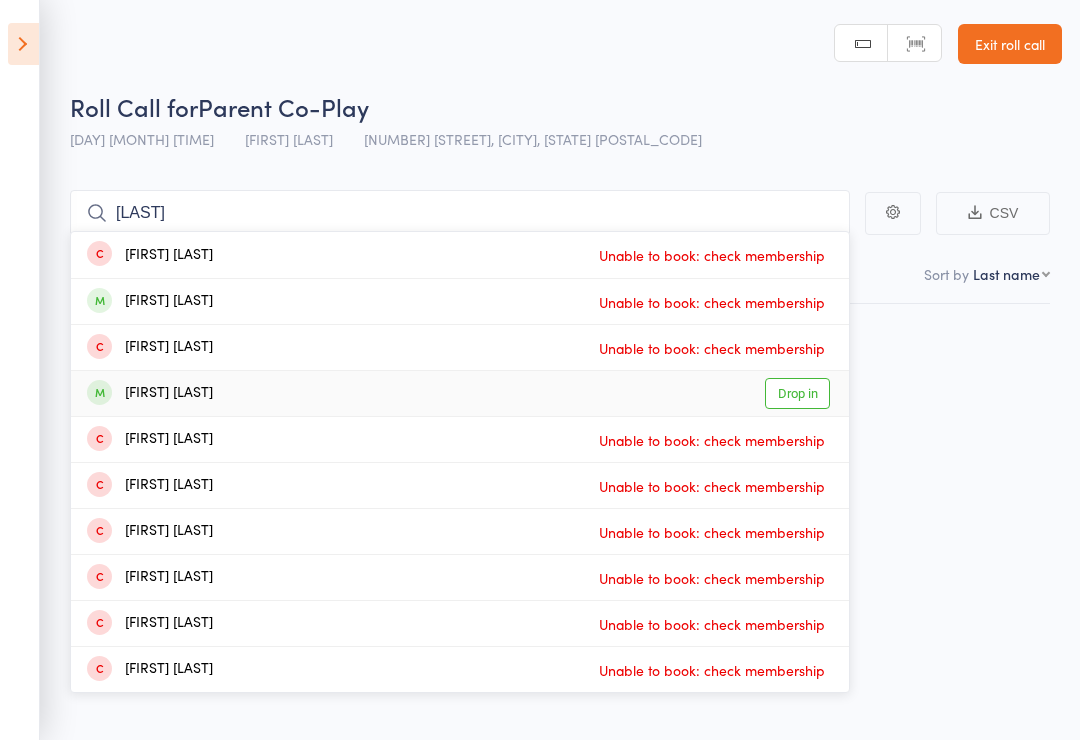 click on "Drop in" at bounding box center (797, 393) 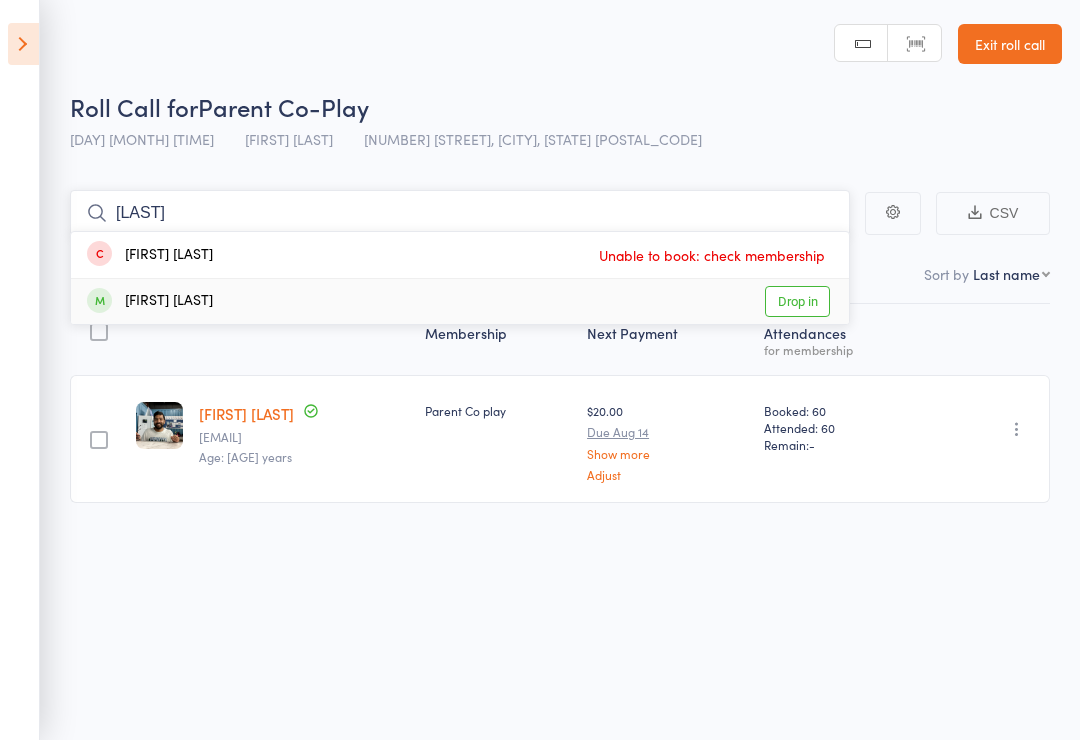 type on "[LAST]" 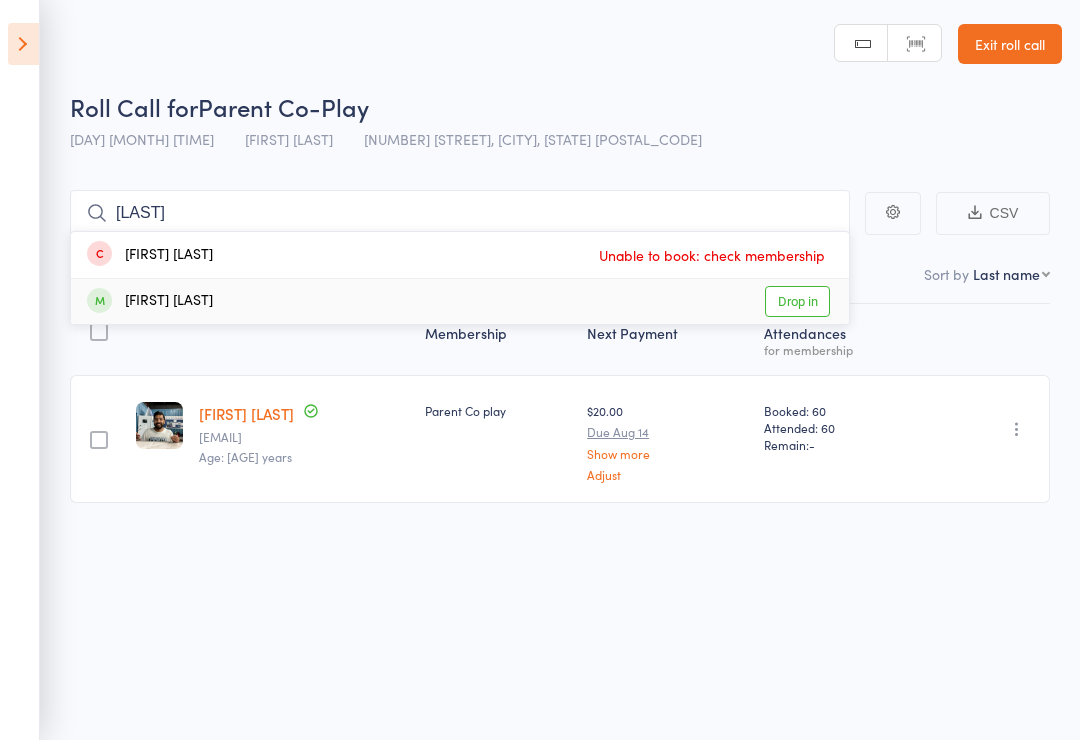 click on "Drop in" at bounding box center (797, 301) 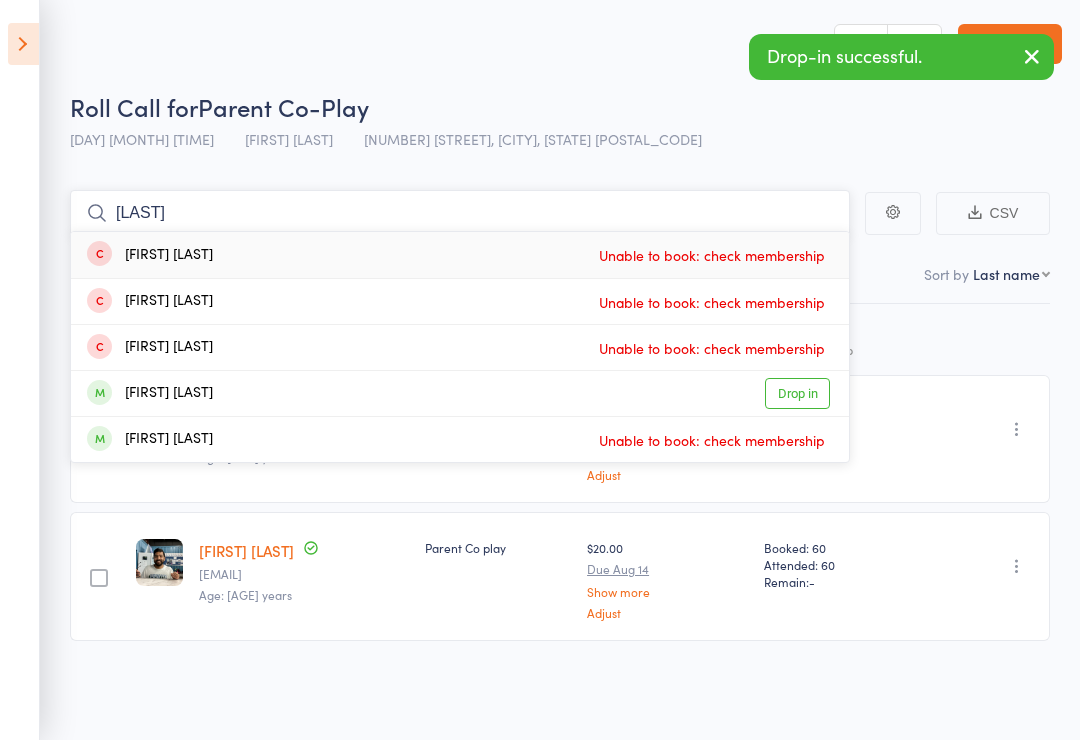type on "[LAST]" 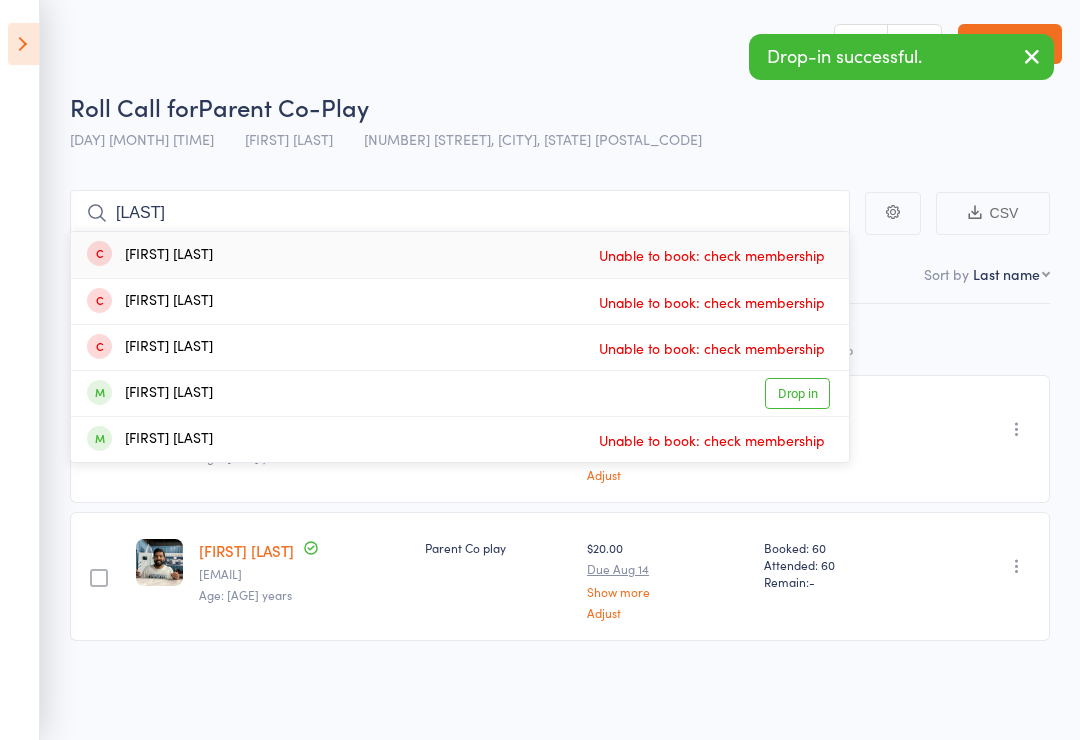 click on "Drop in" at bounding box center (797, 393) 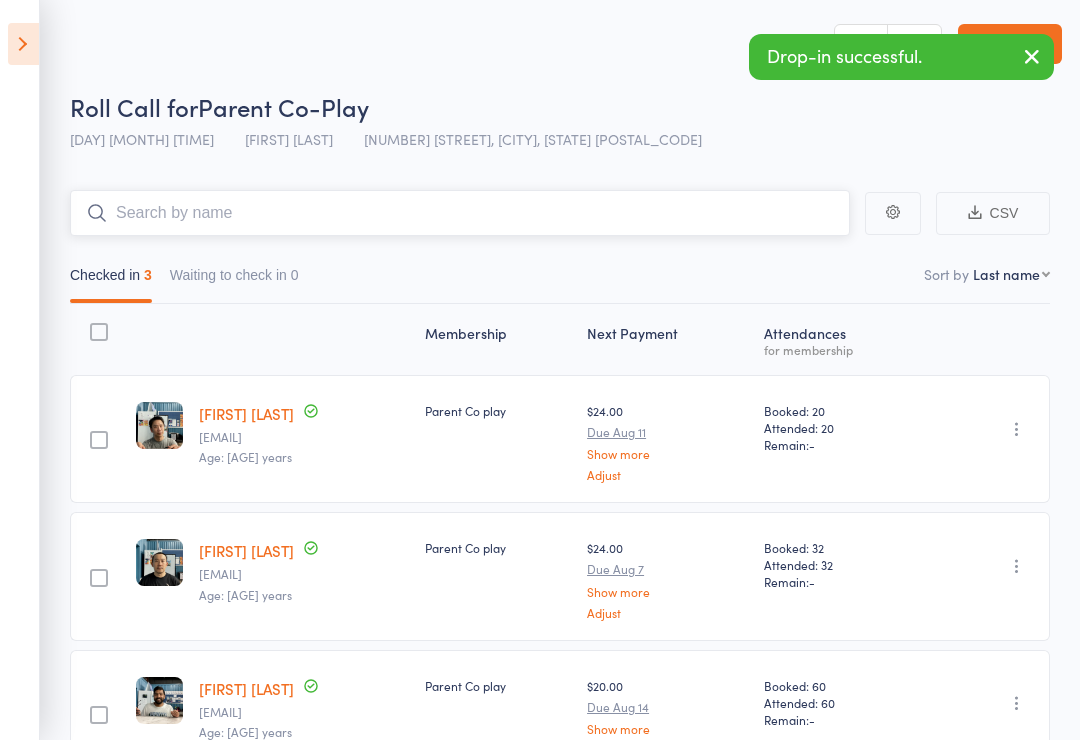 click on "Checked in  3 Waiting to check in  0" at bounding box center [560, 280] 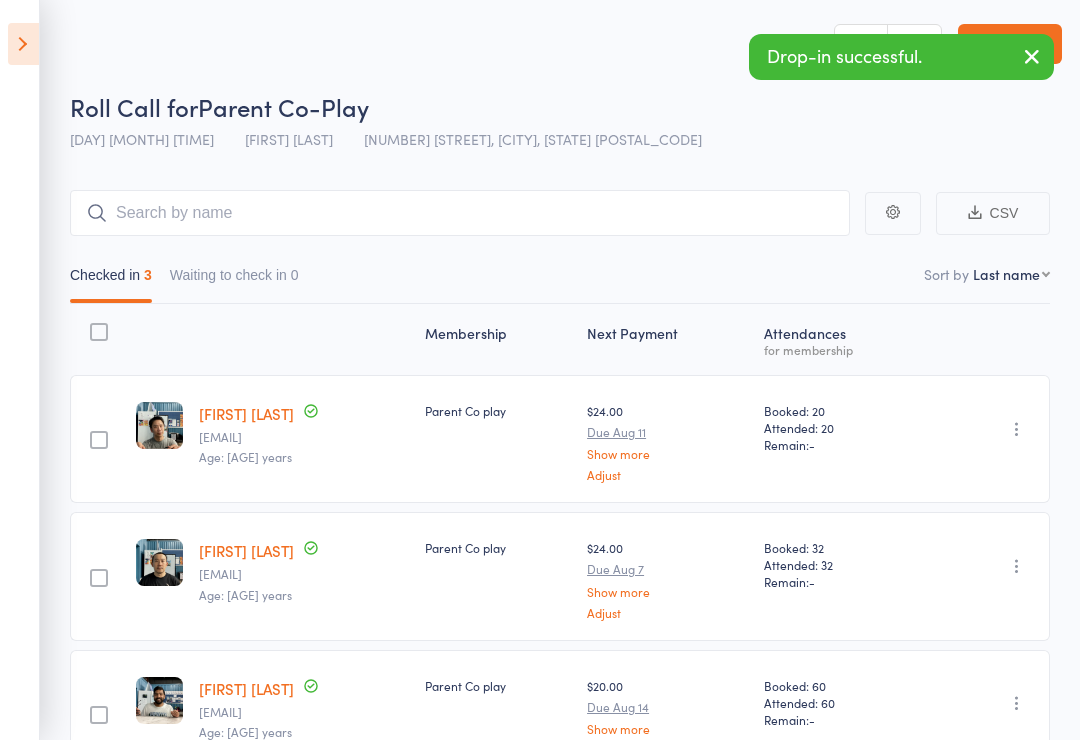 click on "[FIRST] [LAST] [DATE]? [GENERAL] [GENERAL]? [GENERAL] [TIME] [GENERAL] [TIME] [GENERAL] [GENERAL] [GENERAL] [GENERAL] [GENERAL] [GENERAL] [GENERAL] [GENERAL]" at bounding box center (1011, 274) 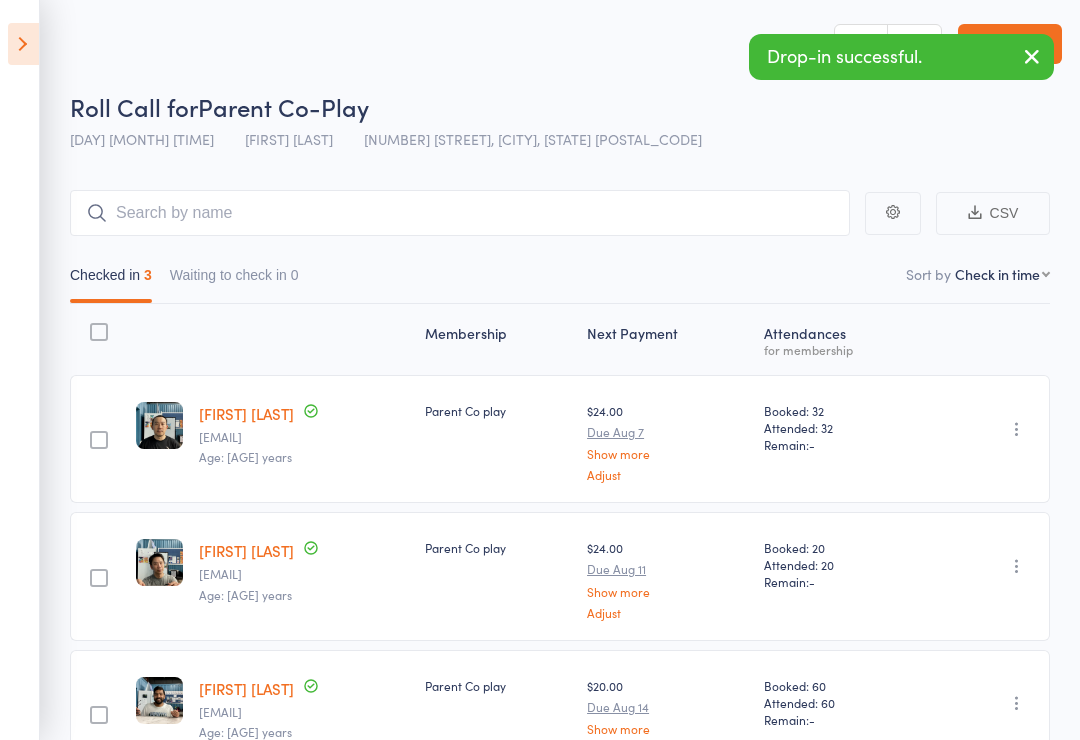 click at bounding box center (23, 44) 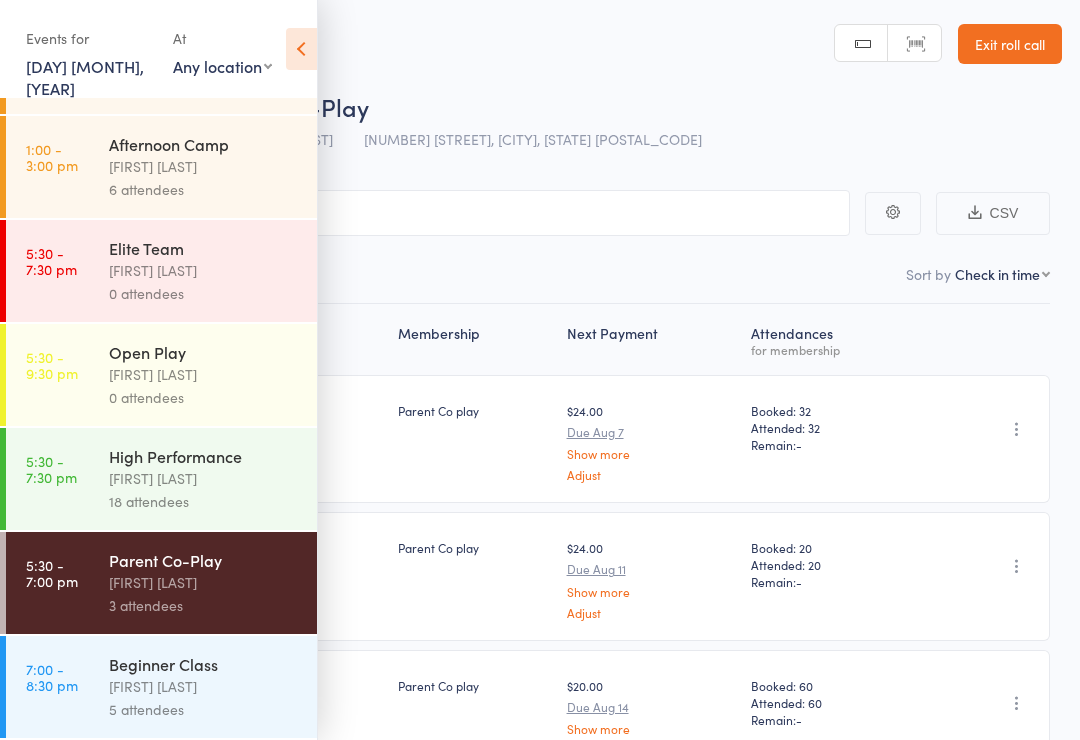 scroll, scrollTop: 229, scrollLeft: 0, axis: vertical 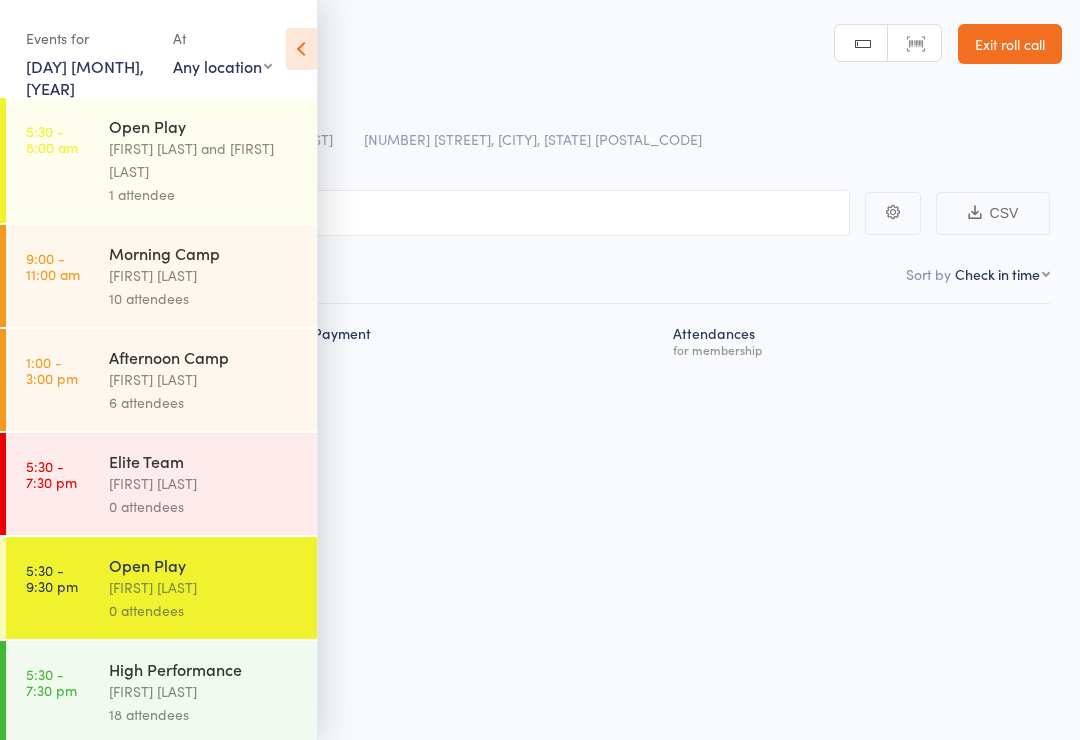 click on "1:00 - 3:00 pm" at bounding box center [52, 370] 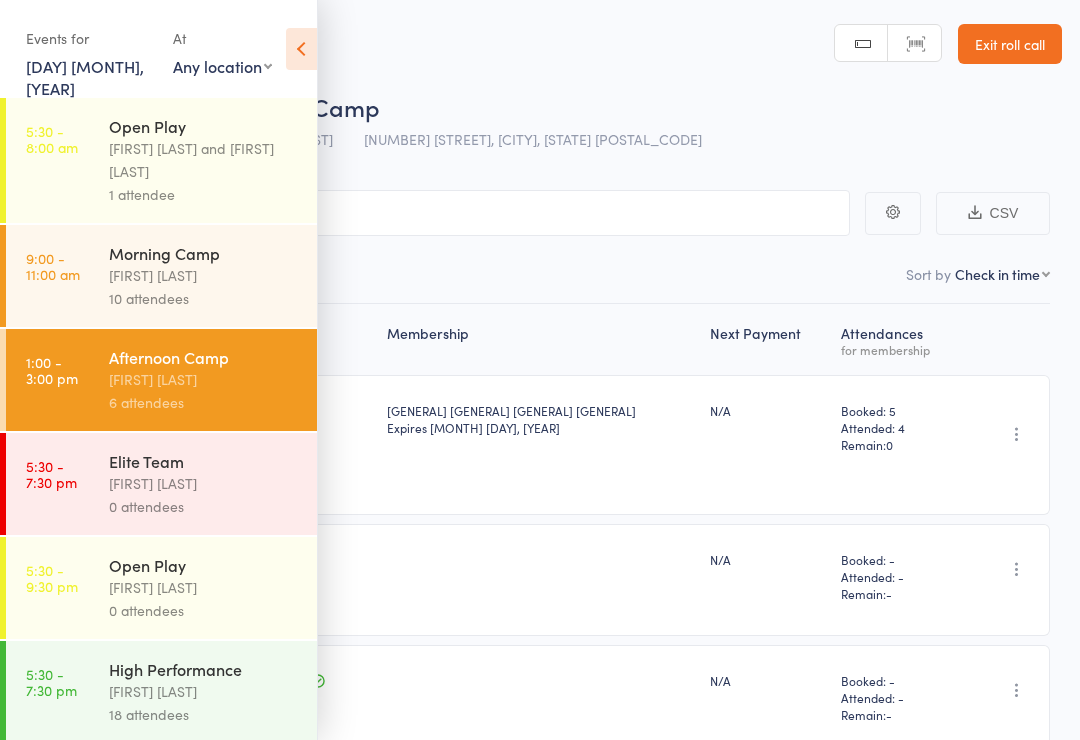 click on "5:30 - 9:30 pm" at bounding box center (52, 578) 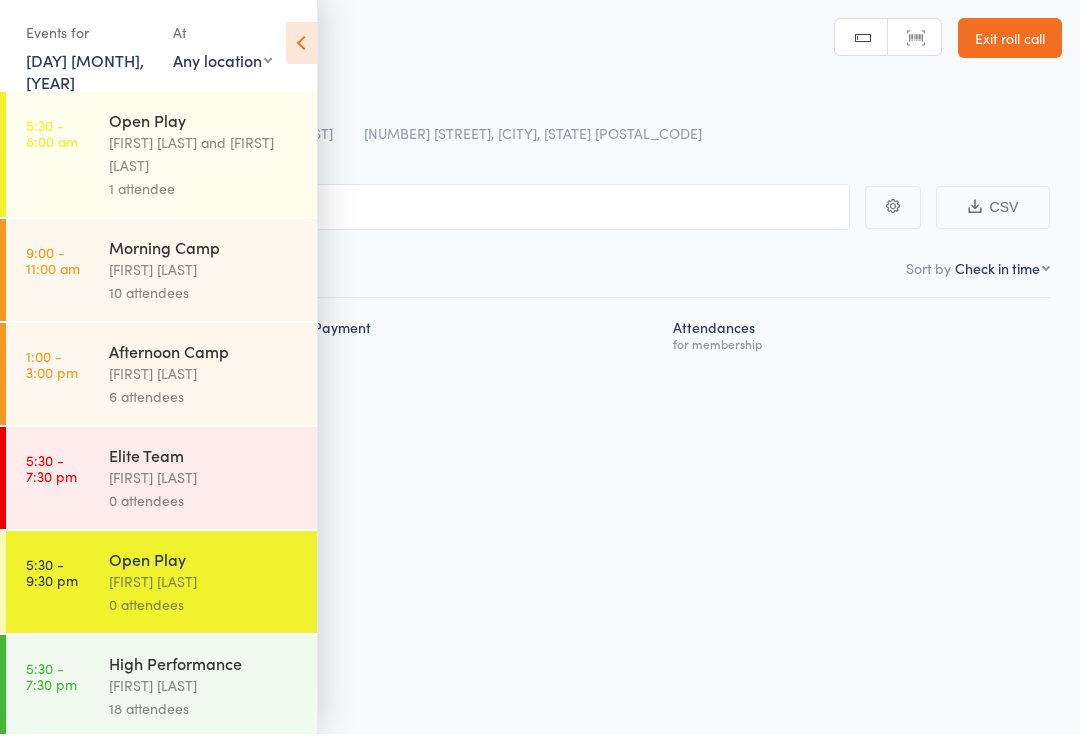 click at bounding box center [301, 49] 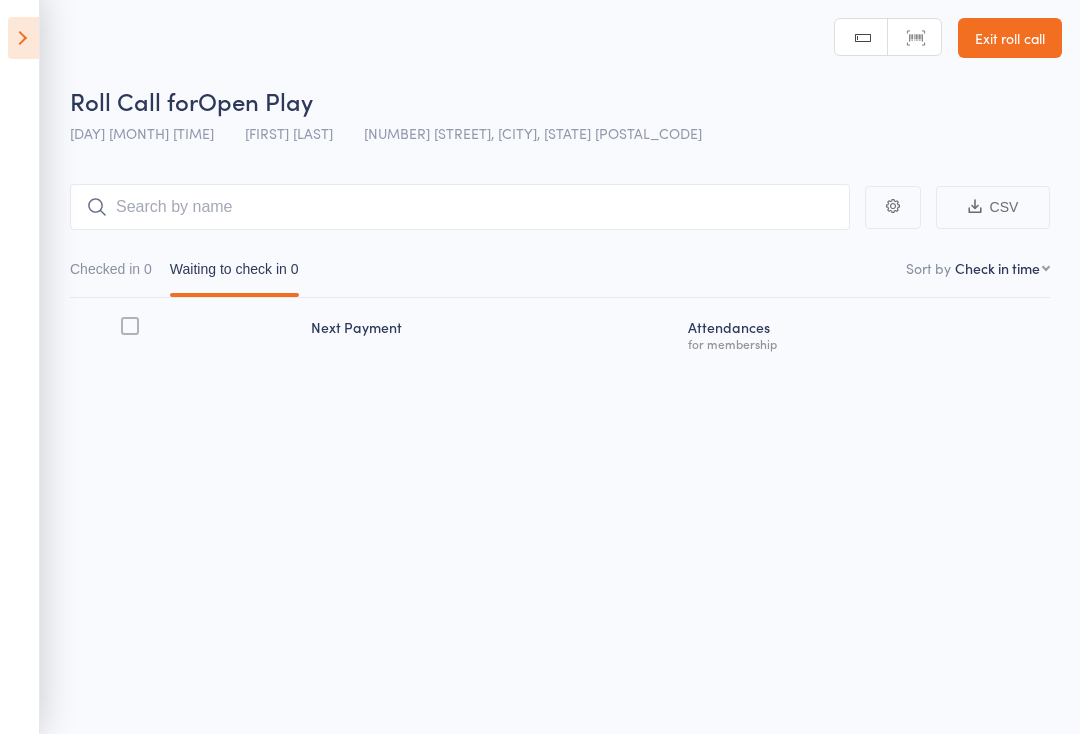 scroll, scrollTop: 6, scrollLeft: 0, axis: vertical 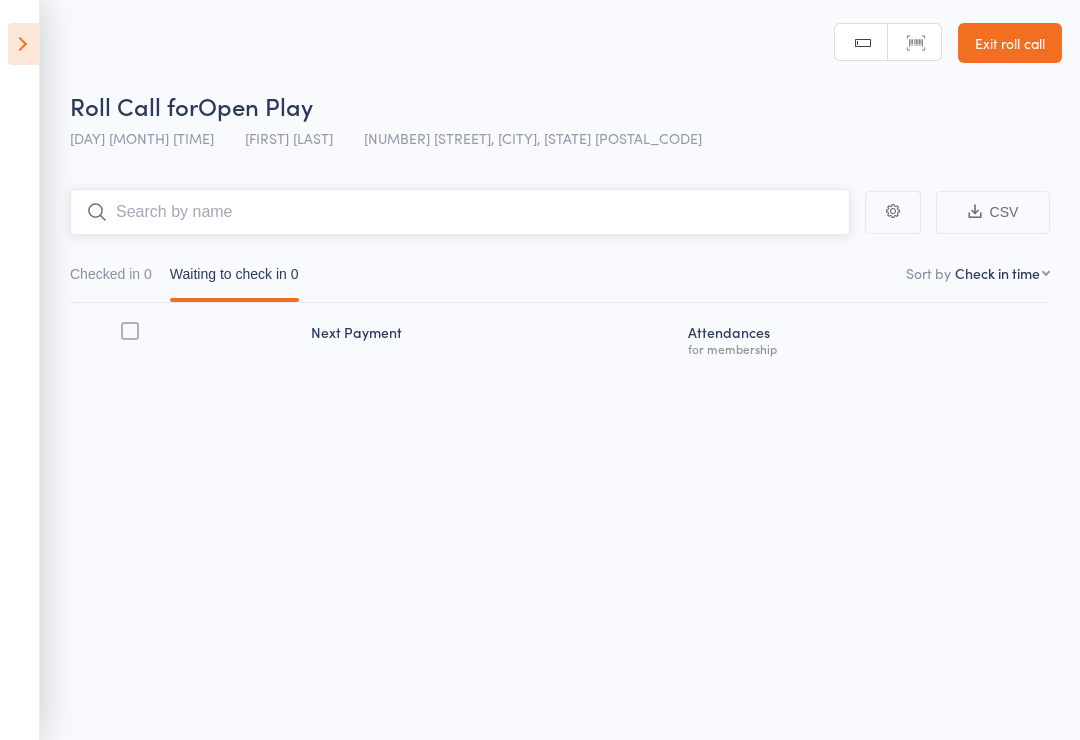 click at bounding box center (460, 212) 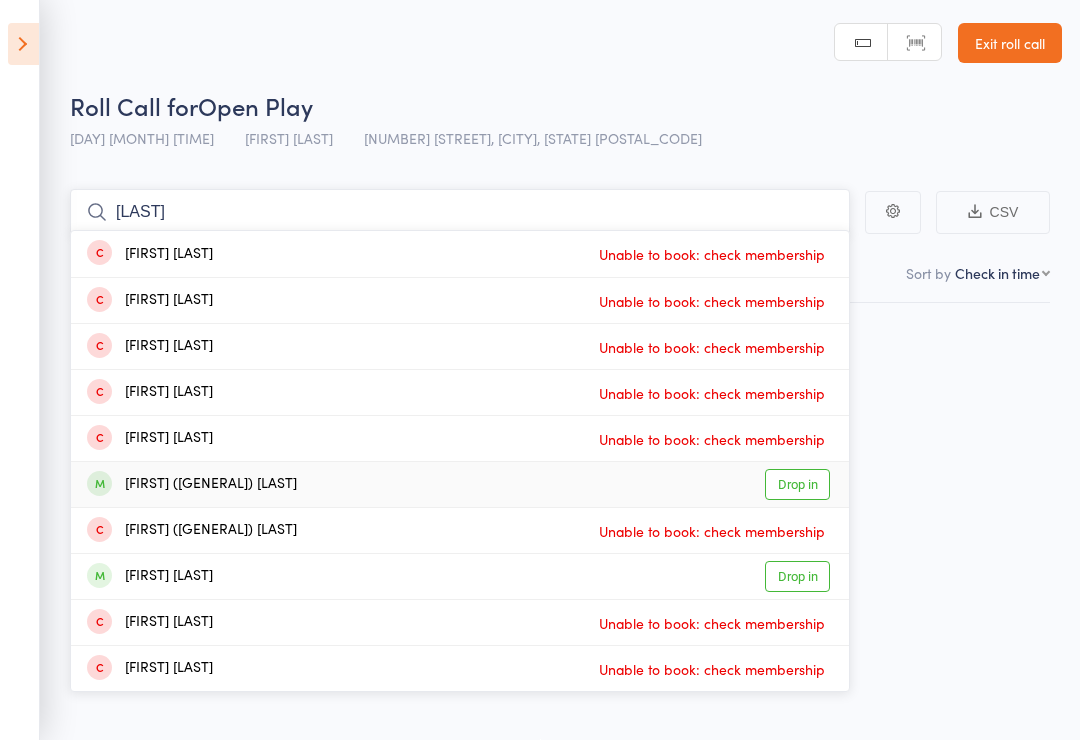 type on "[LAST]" 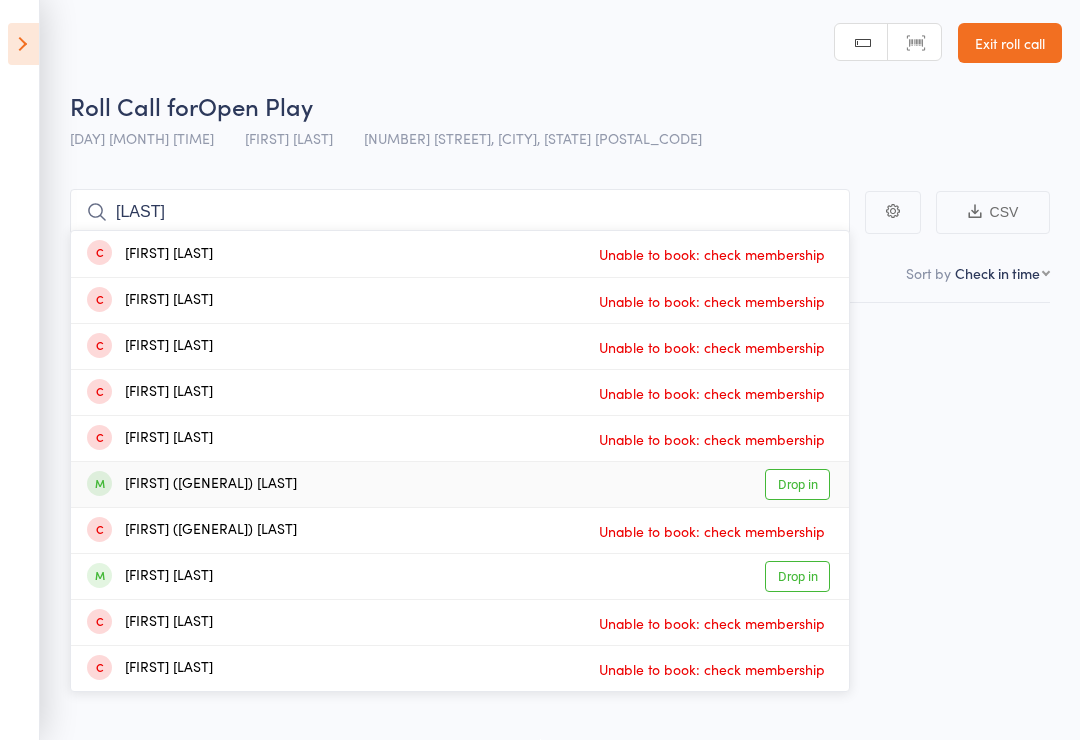 click on "Drop in" at bounding box center [797, 484] 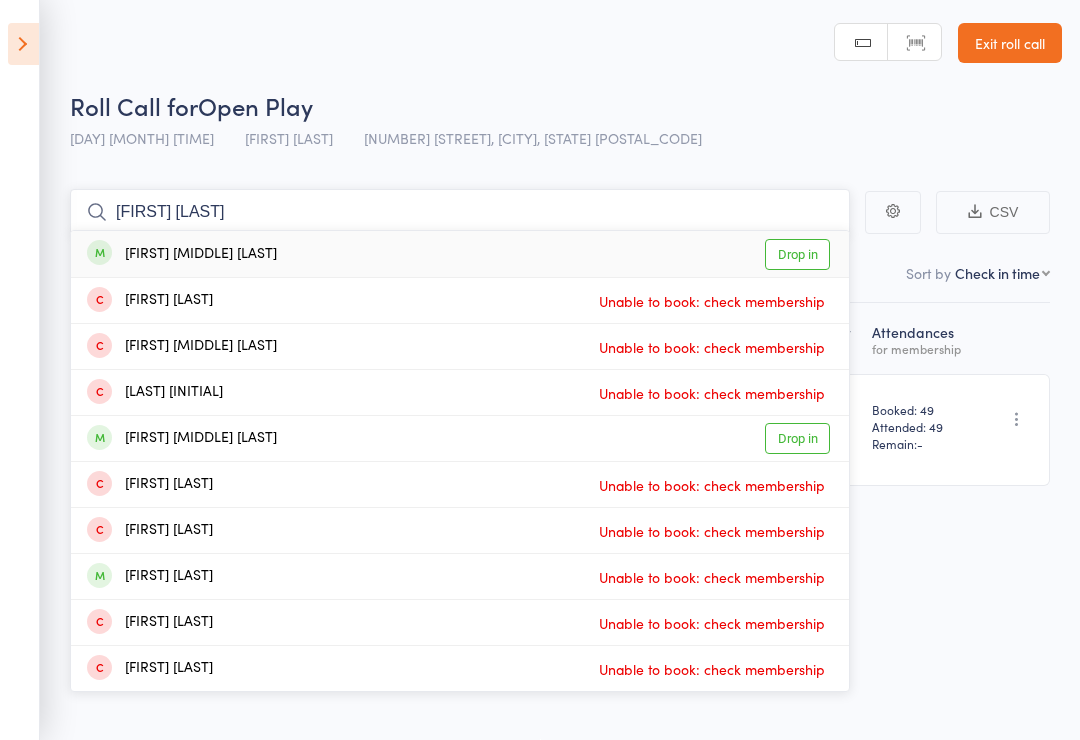 type on "[FIRST] [LAST]" 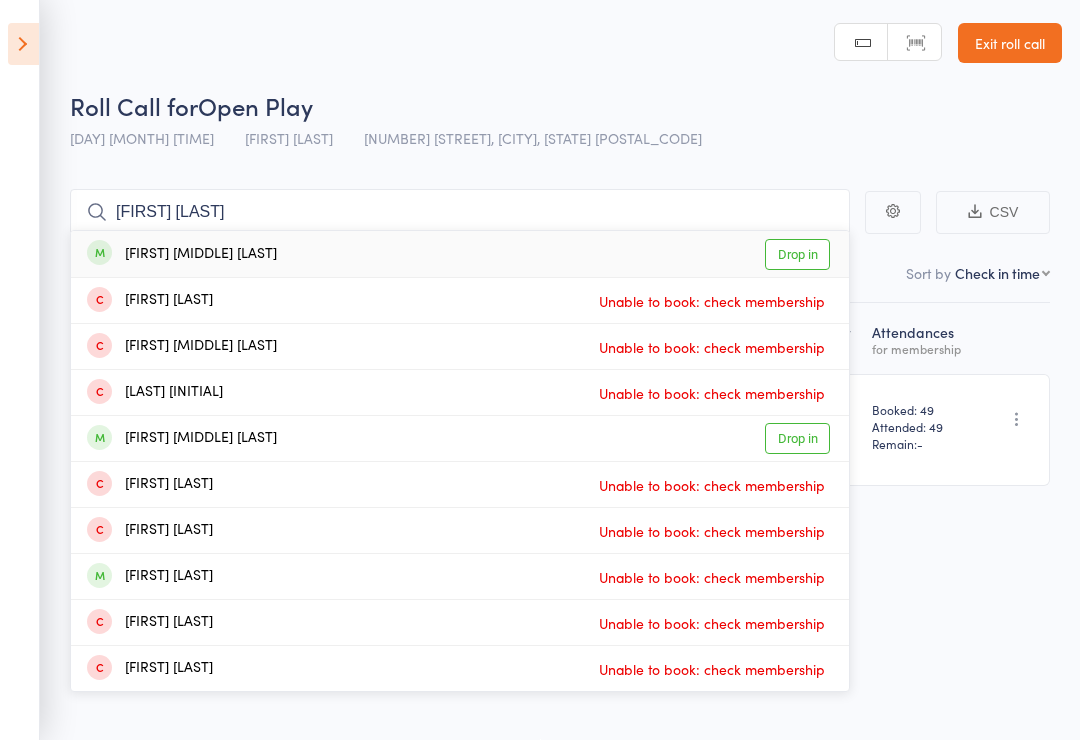 click on "Drop in" at bounding box center (797, 254) 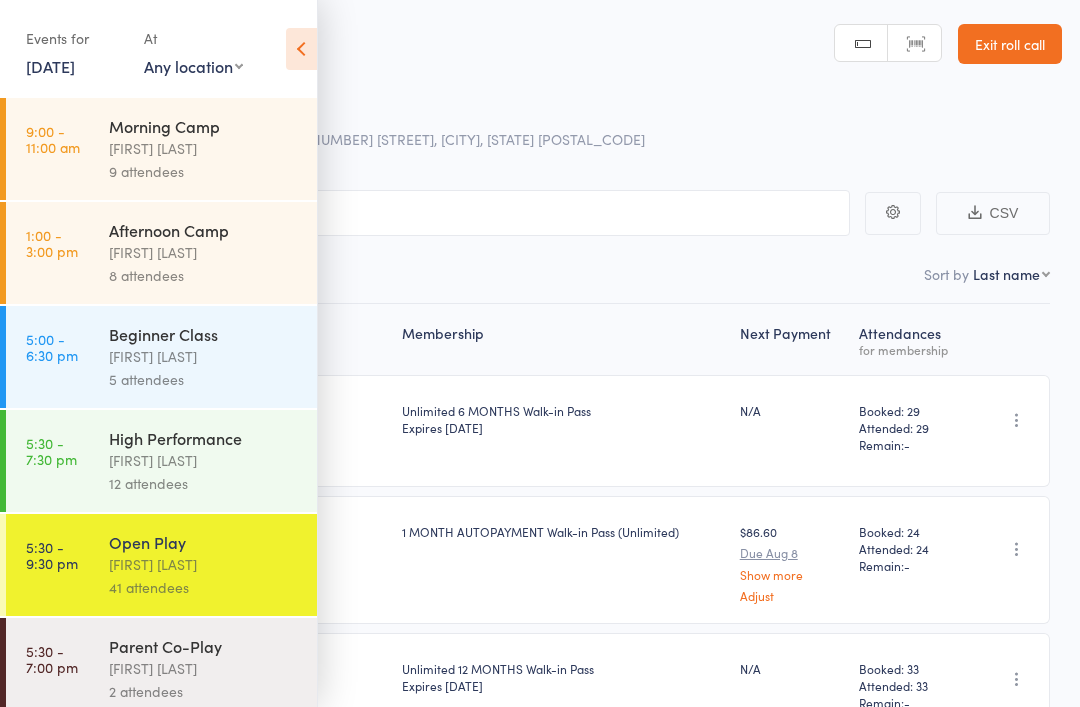 scroll, scrollTop: 2544, scrollLeft: 0, axis: vertical 